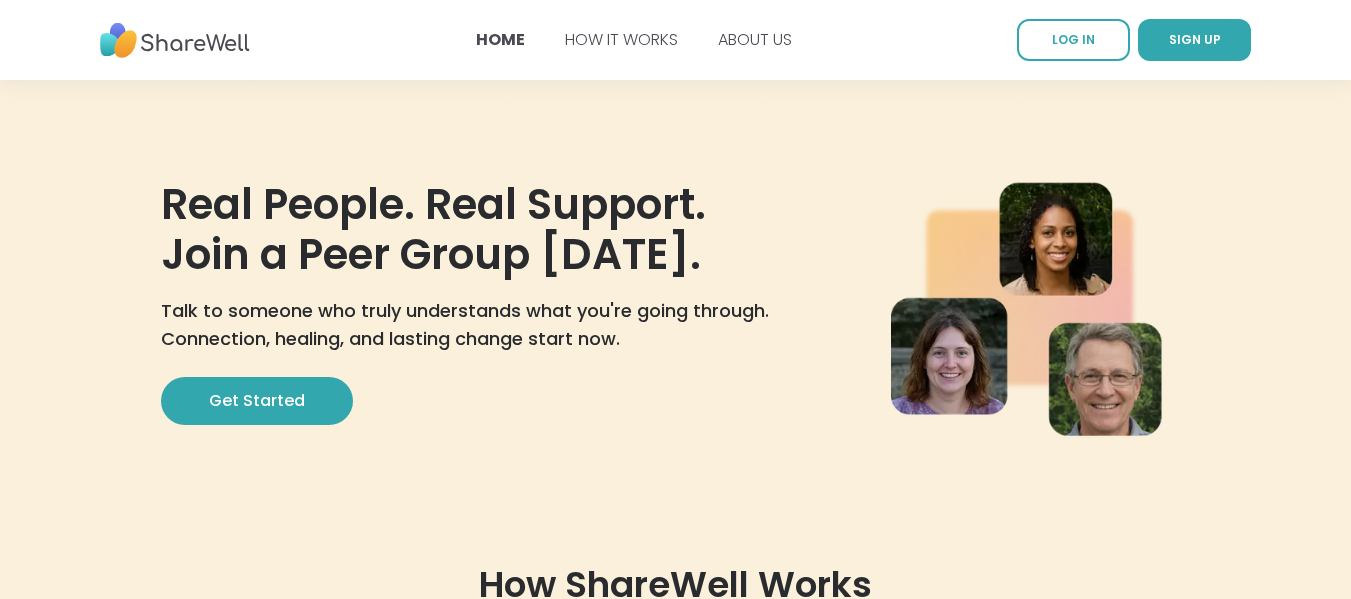 scroll, scrollTop: 0, scrollLeft: 0, axis: both 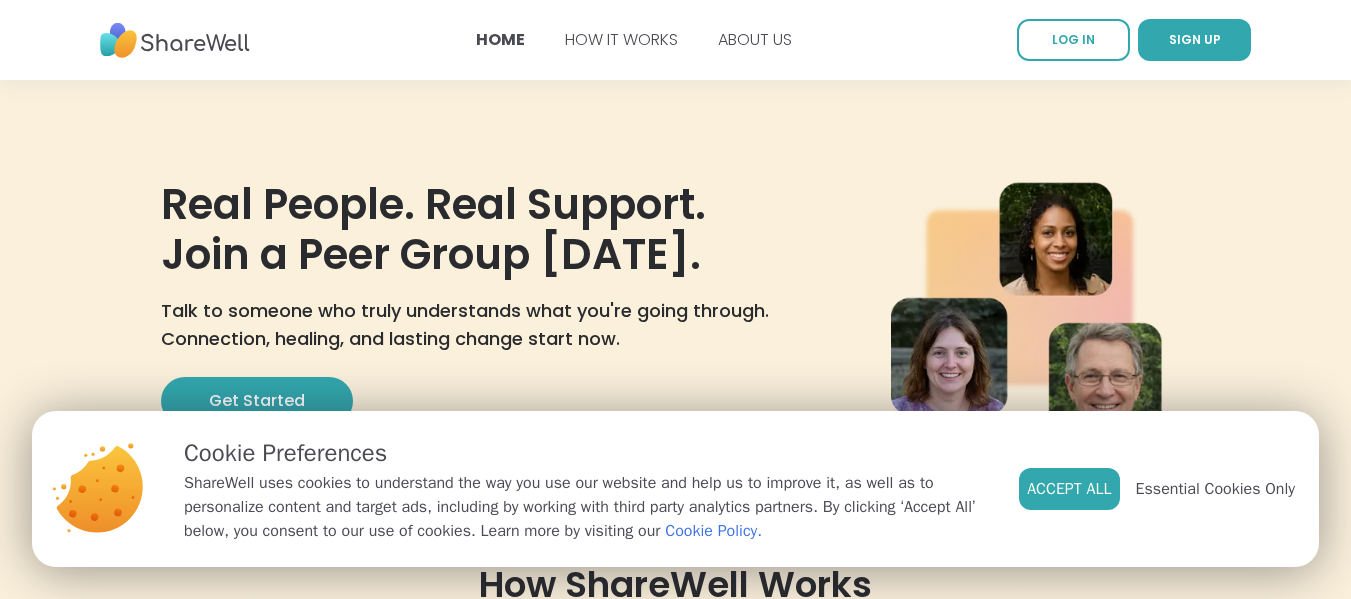 click on "Accept All" at bounding box center [1069, 489] 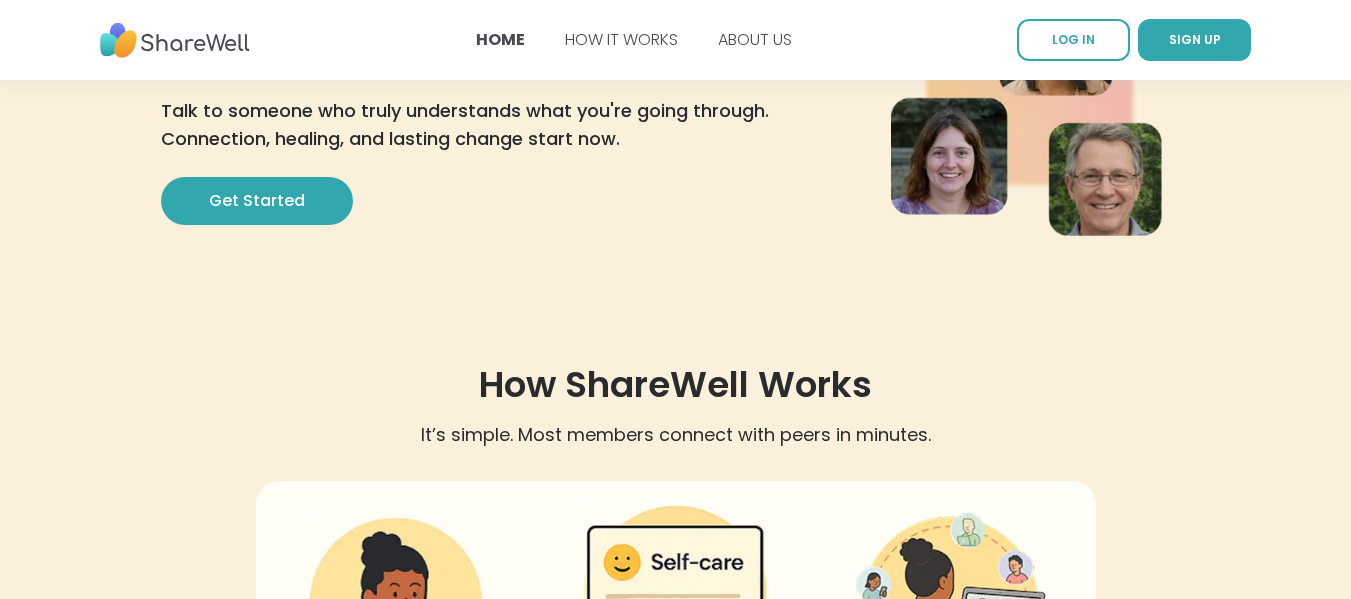 scroll, scrollTop: 224, scrollLeft: 0, axis: vertical 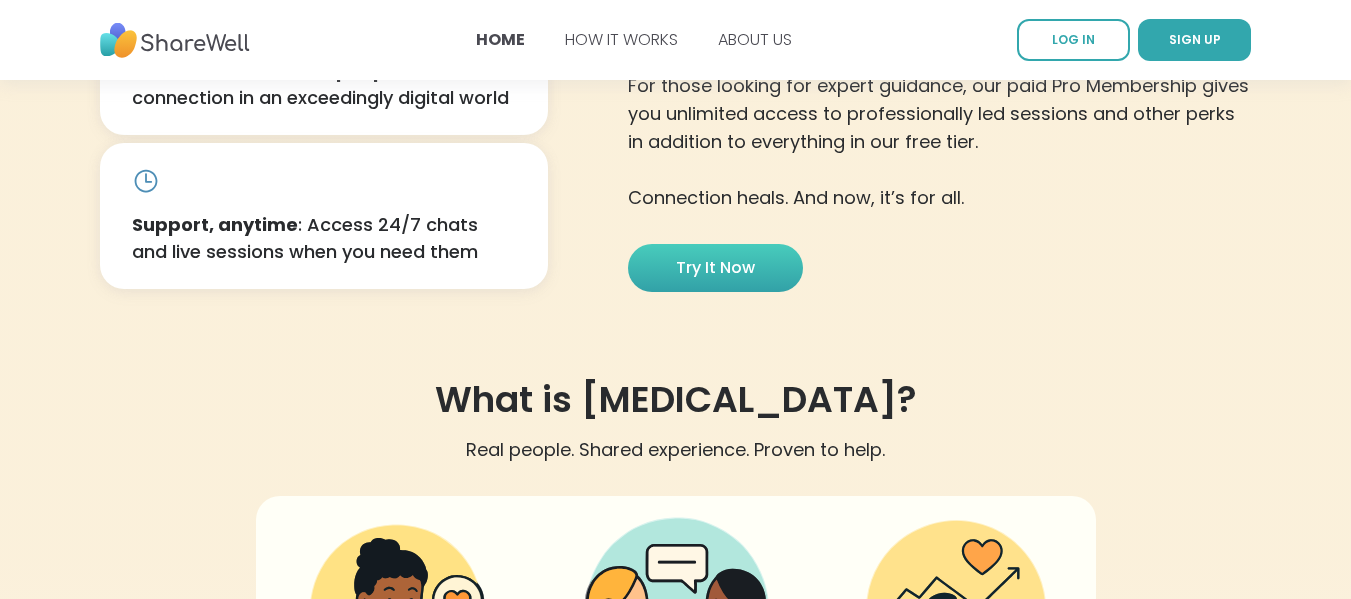 click on "Try it now" at bounding box center [715, 268] 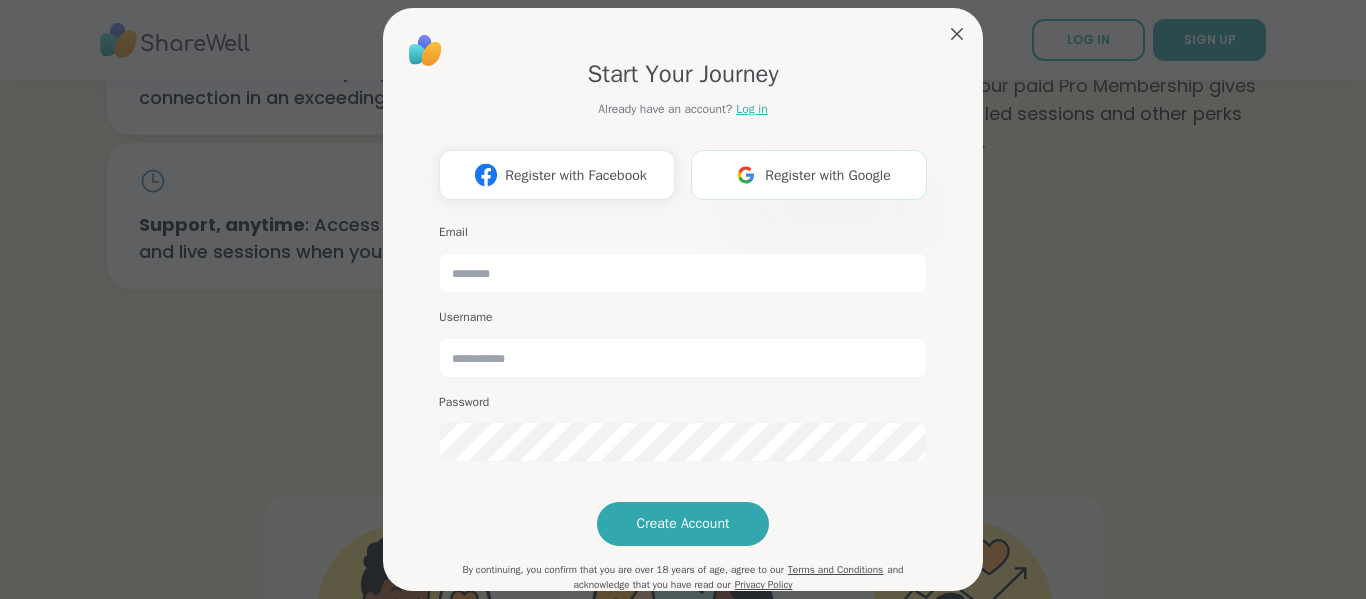 click on "Register with Google" at bounding box center (828, 175) 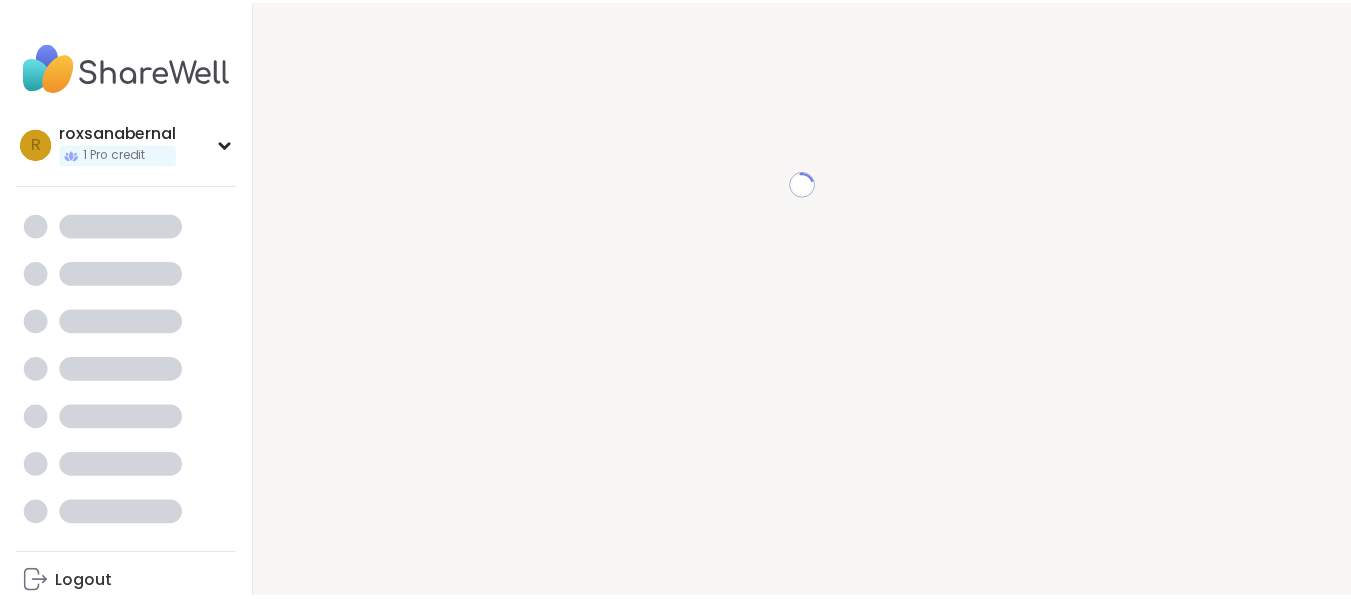 scroll, scrollTop: 0, scrollLeft: 0, axis: both 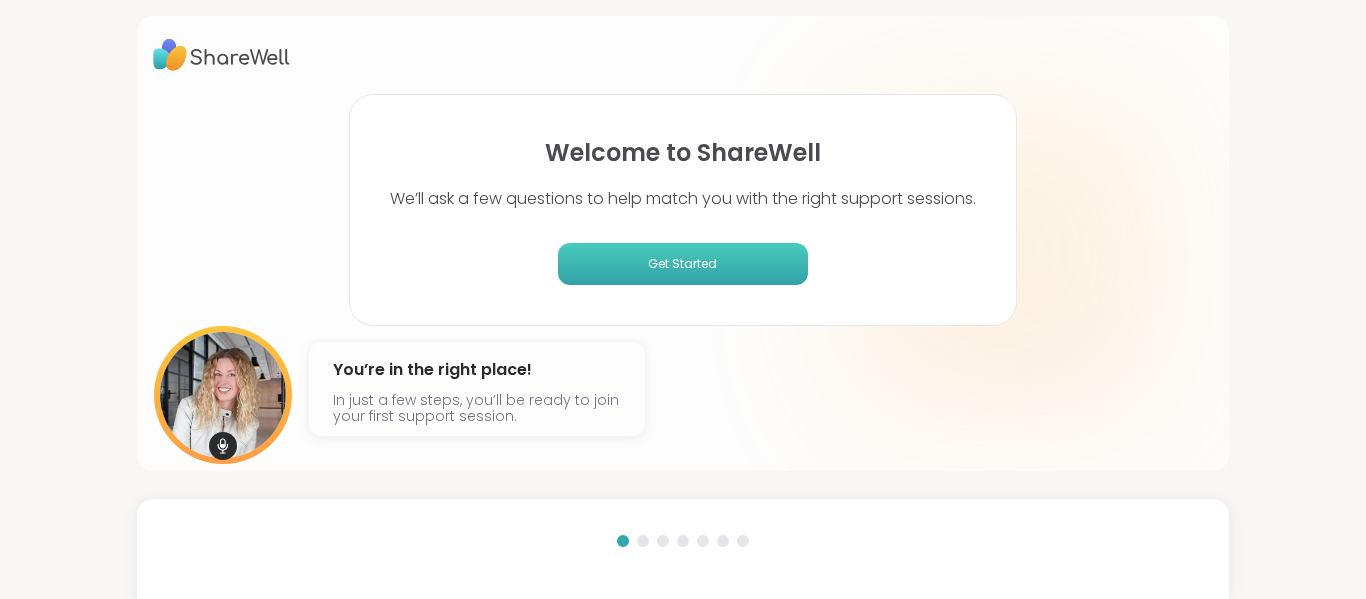click on "Get Started" at bounding box center (683, 264) 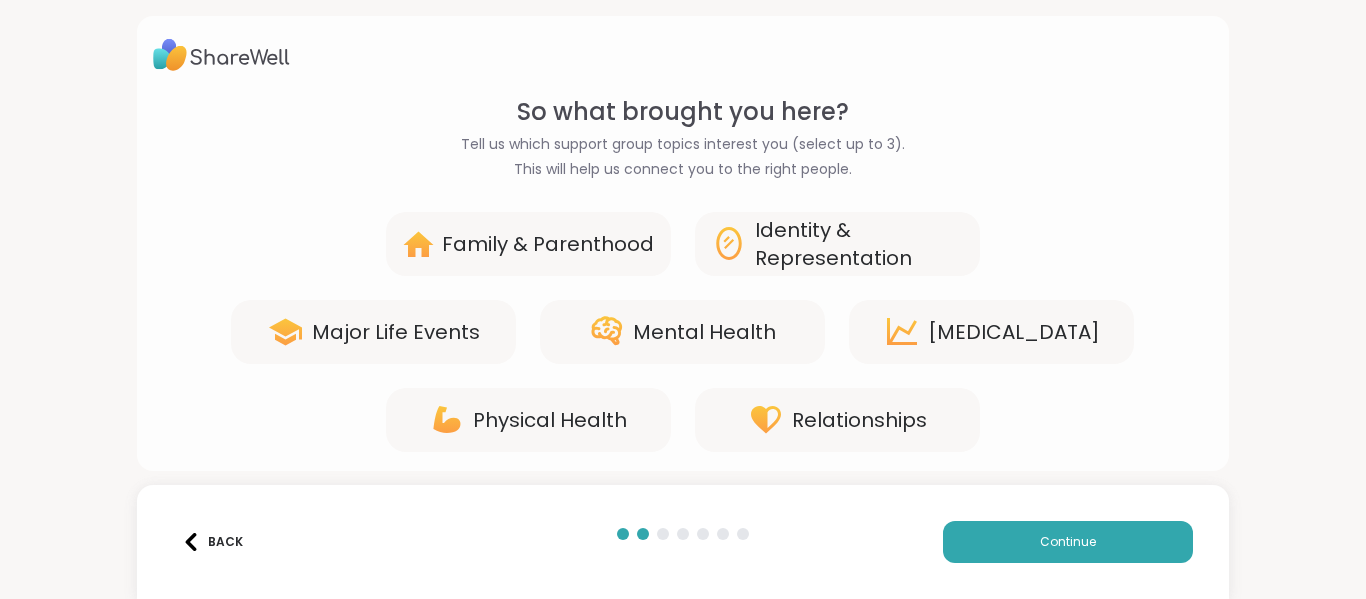 click on "Relationships" at bounding box center [859, 420] 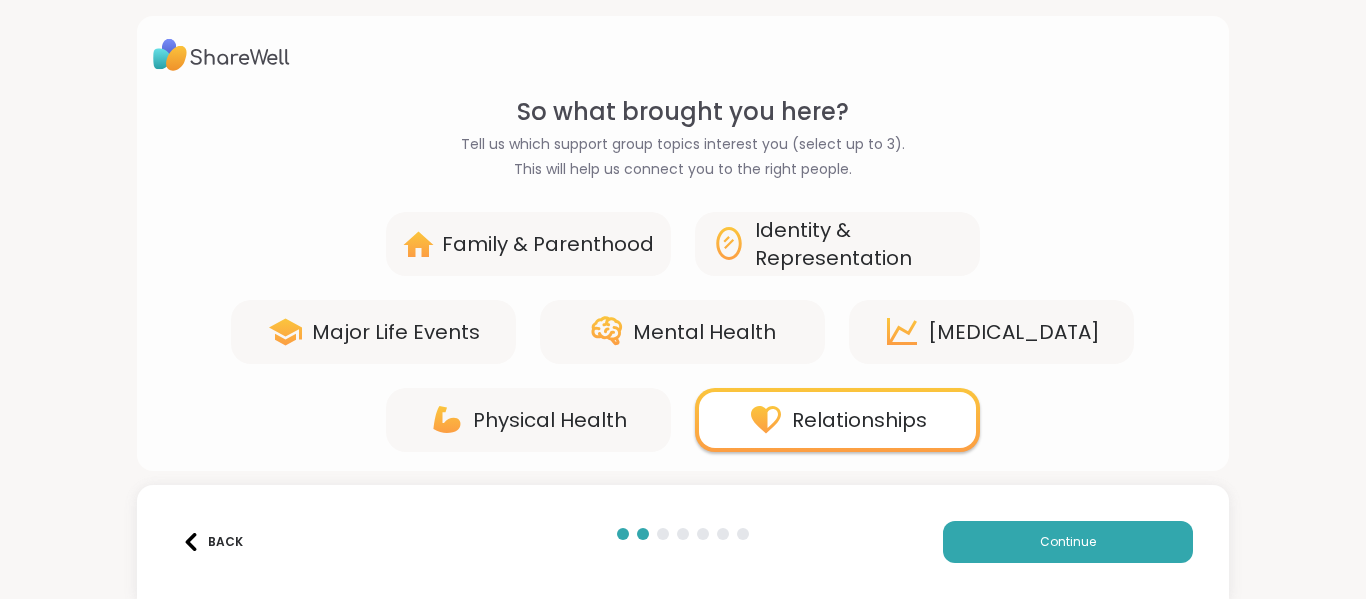click on "[MEDICAL_DATA]" at bounding box center [1014, 332] 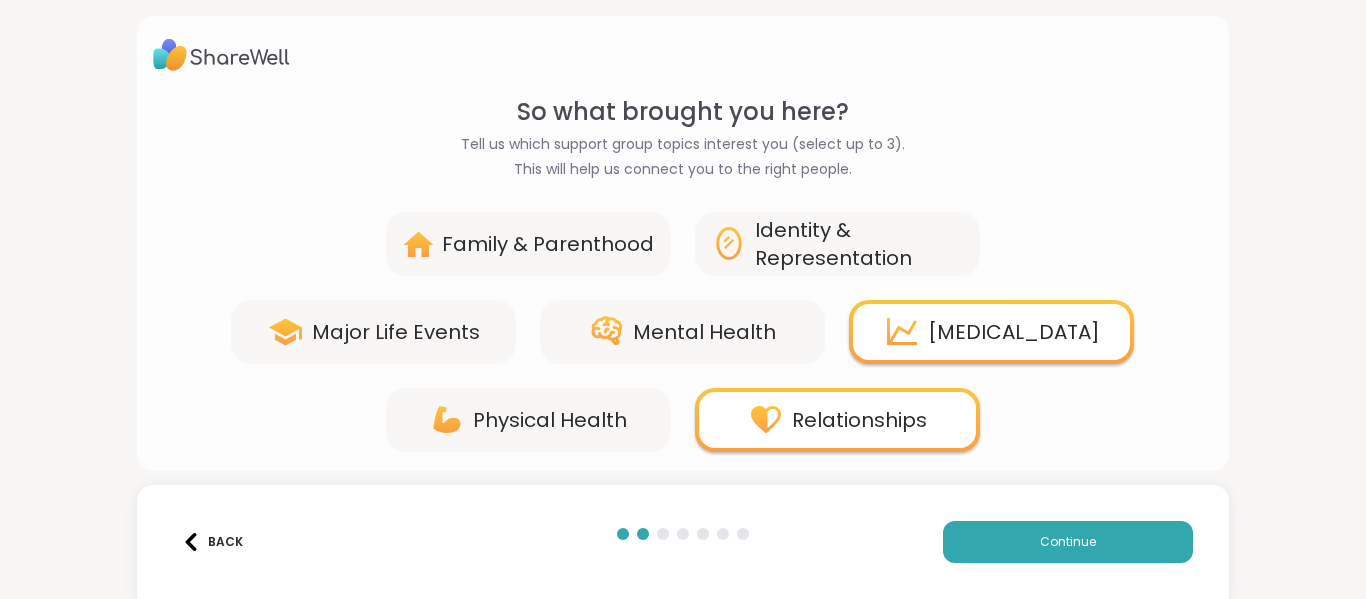 click on "Identity & Representation" at bounding box center (859, 244) 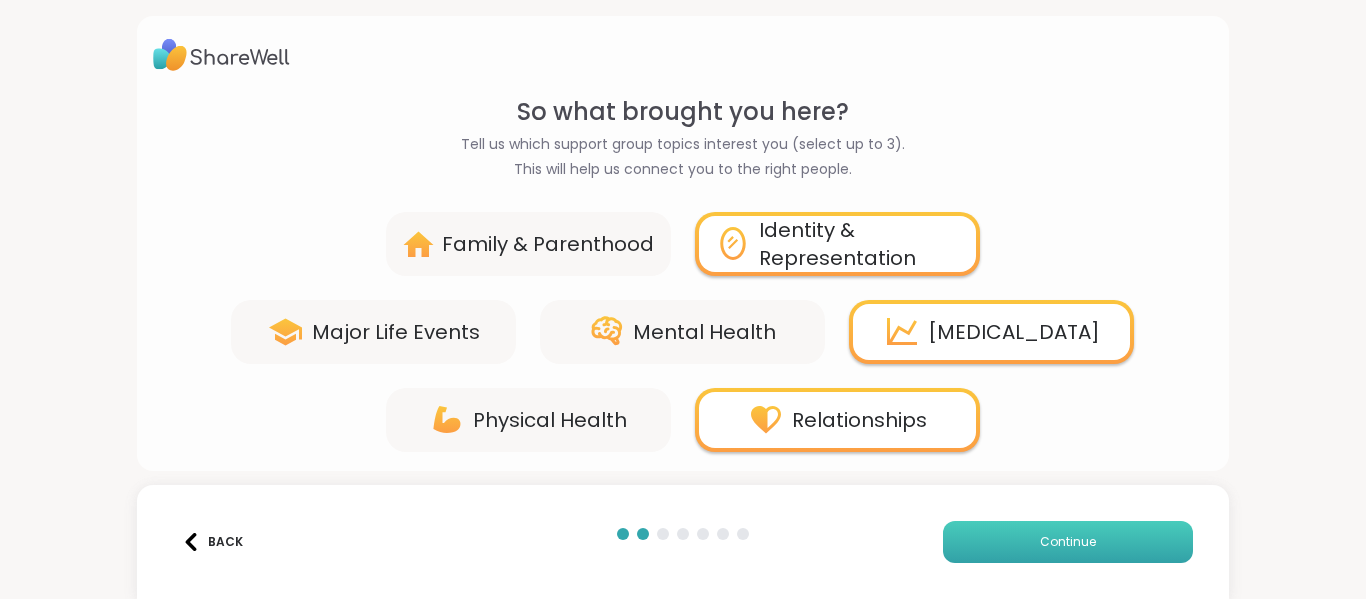 click on "Continue" at bounding box center [1068, 542] 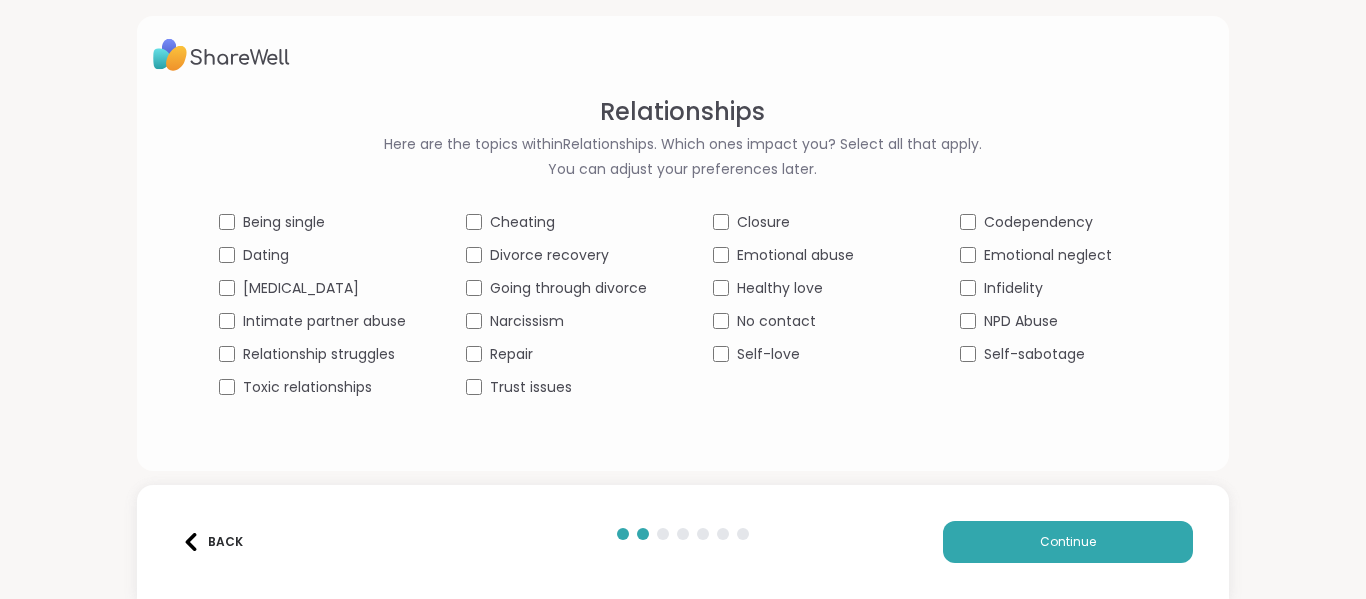 click on "Cheating" at bounding box center (522, 222) 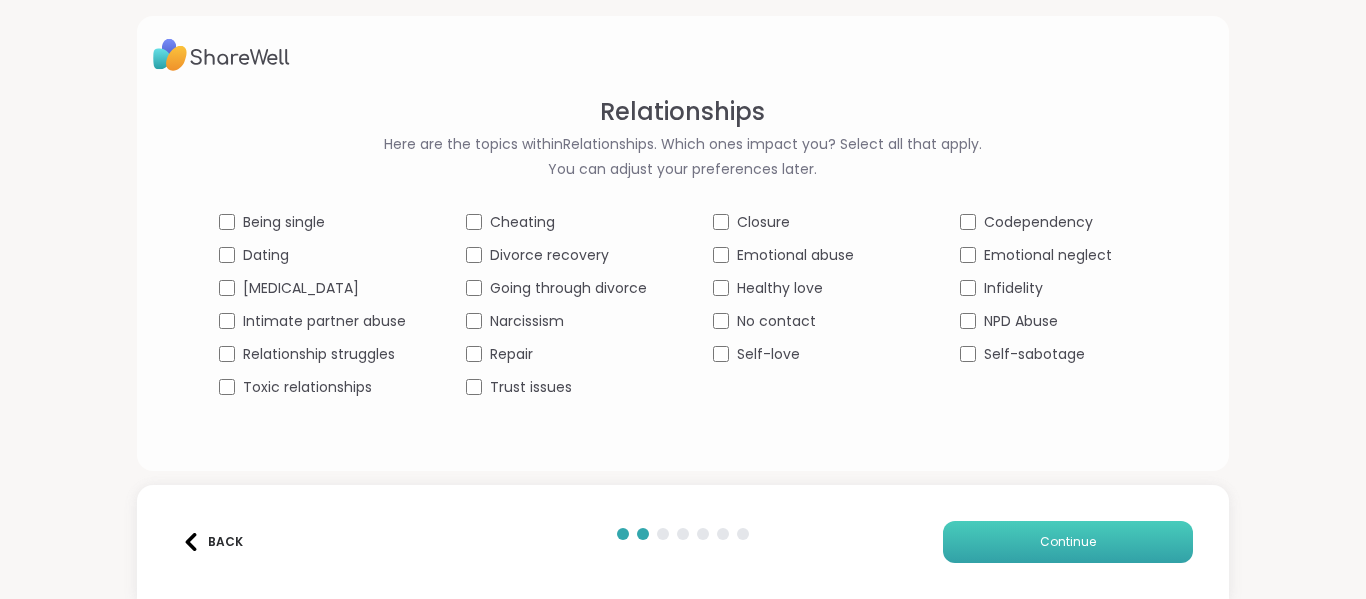 click on "Continue" at bounding box center [1068, 542] 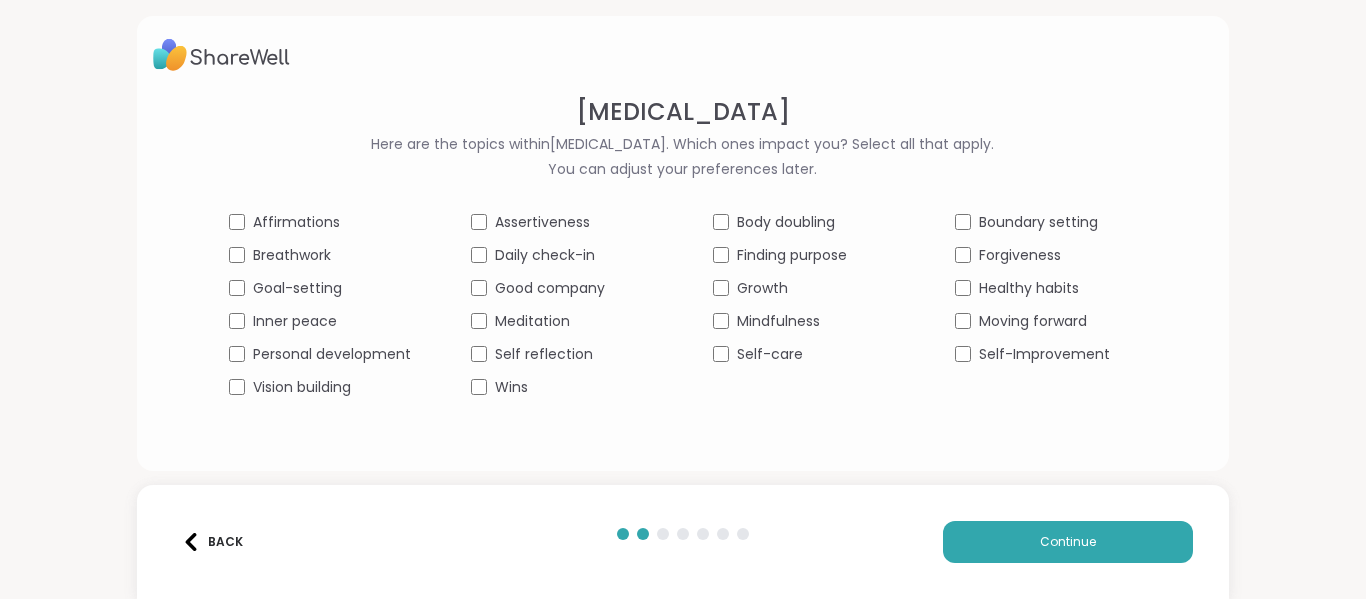 click on "Assertiveness" at bounding box center (562, 222) 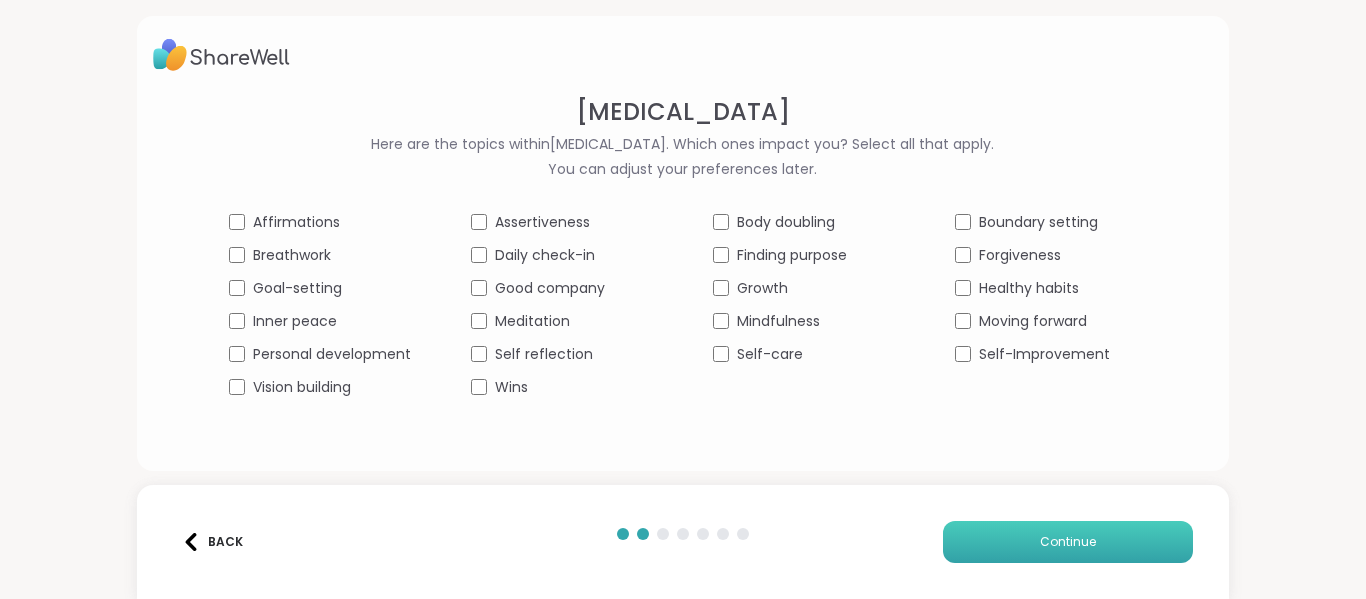 click on "Continue" at bounding box center [1068, 542] 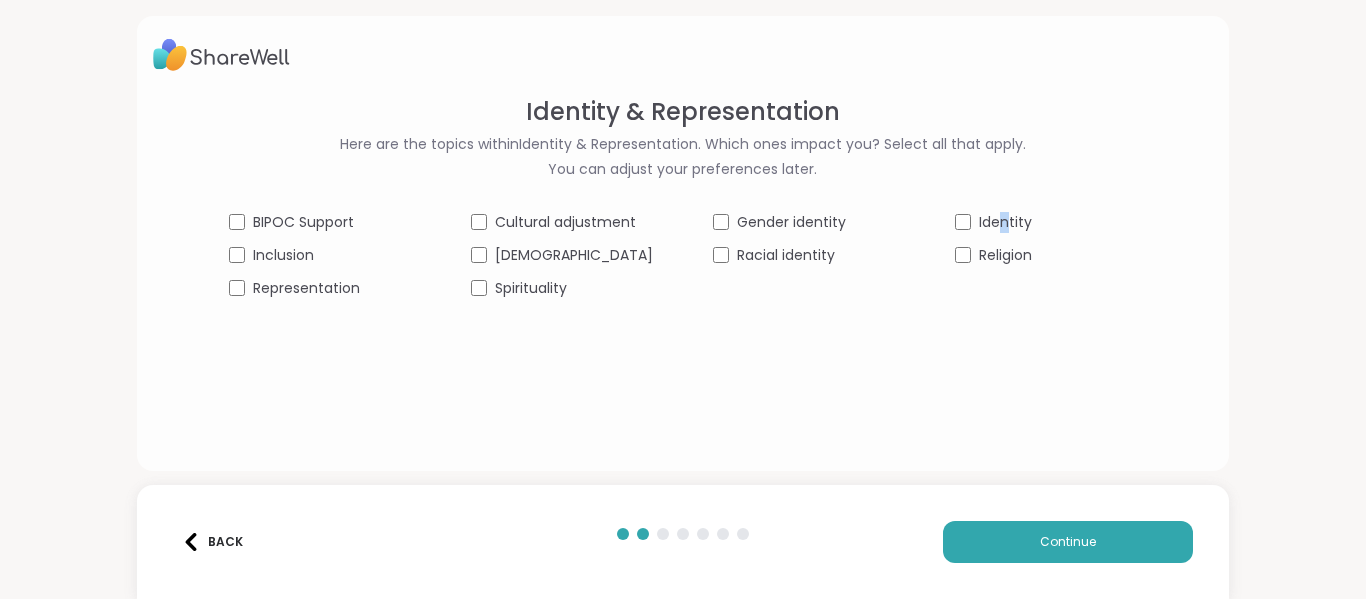 click on "Identity" at bounding box center [1005, 222] 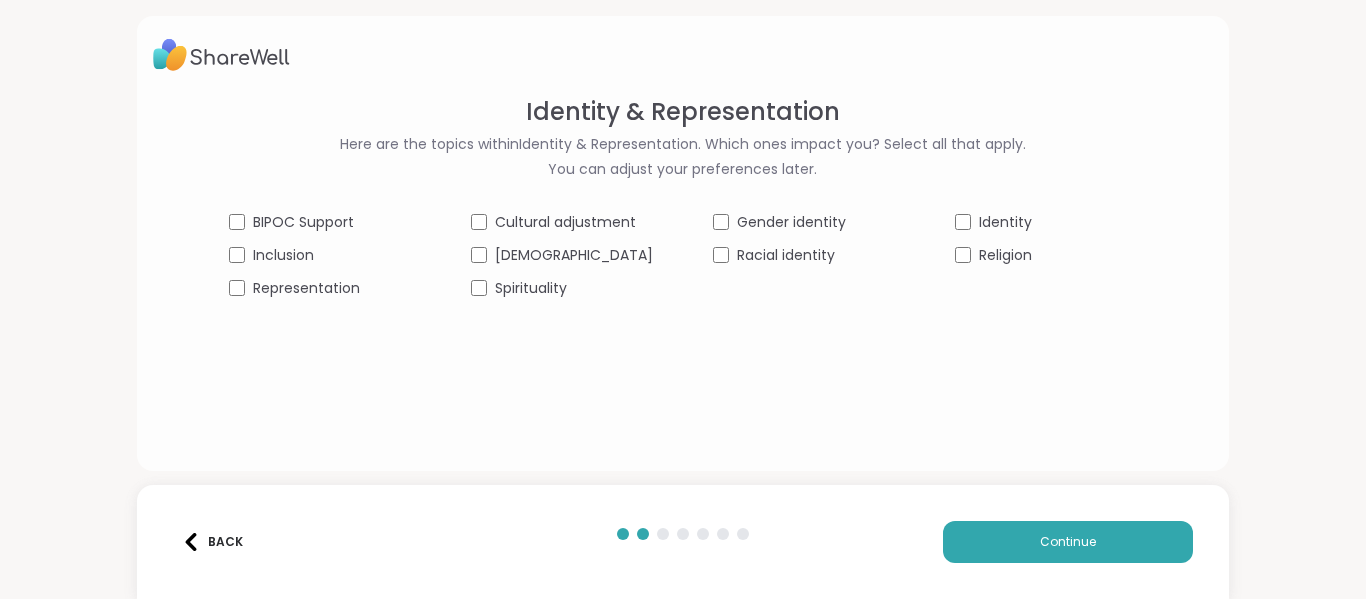 click on "Religion" at bounding box center (1005, 255) 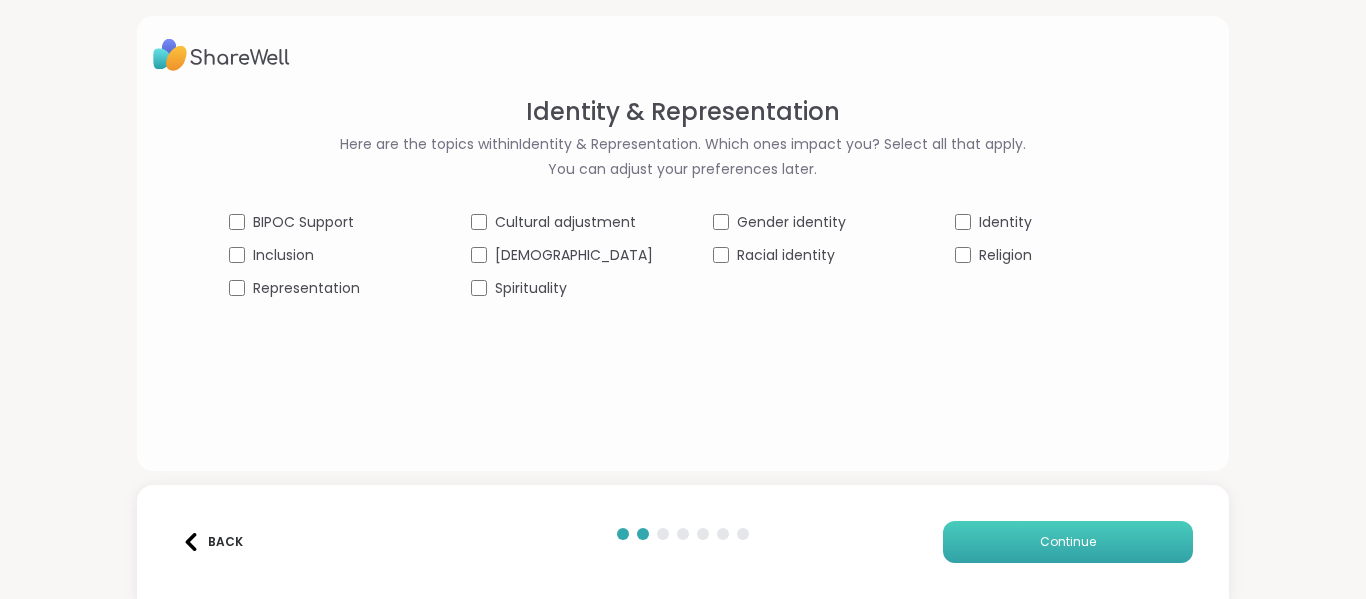 click on "Continue" at bounding box center (1068, 542) 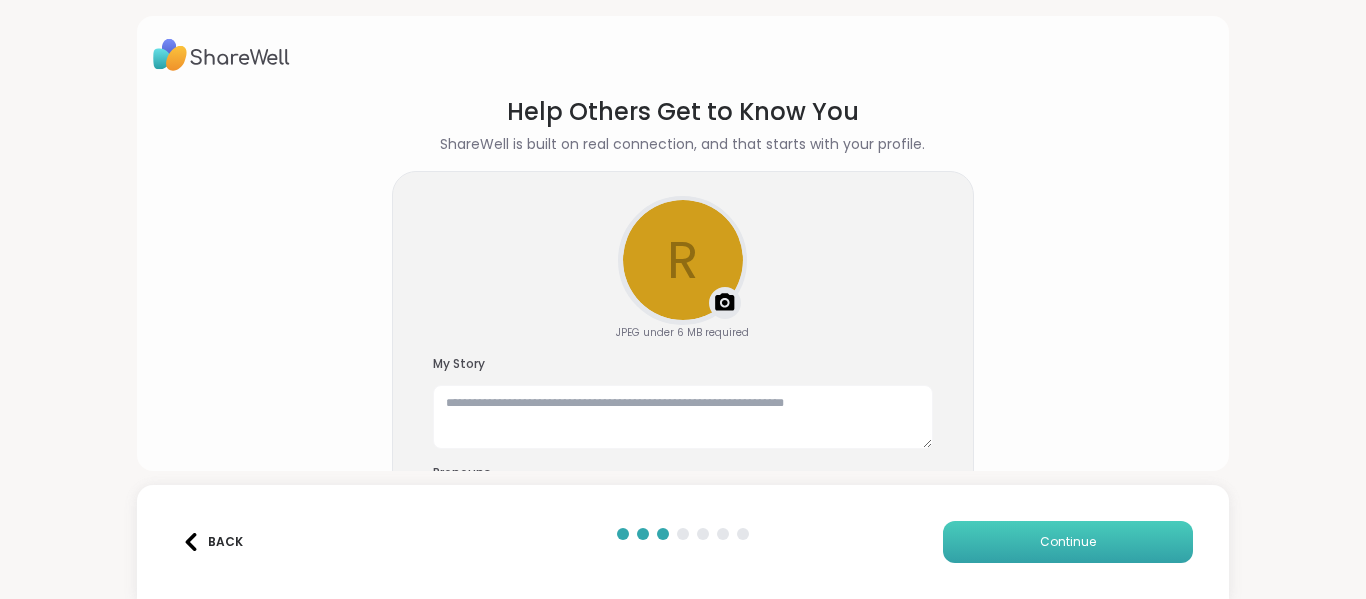 click on "Continue" at bounding box center (1068, 542) 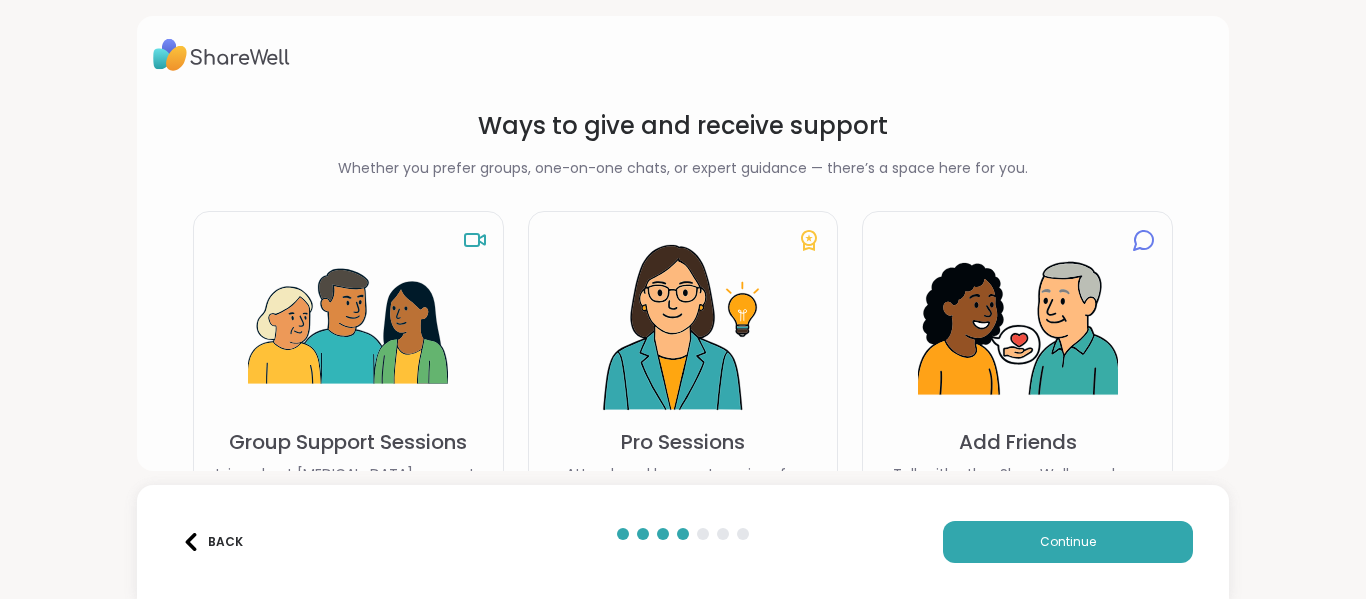 type 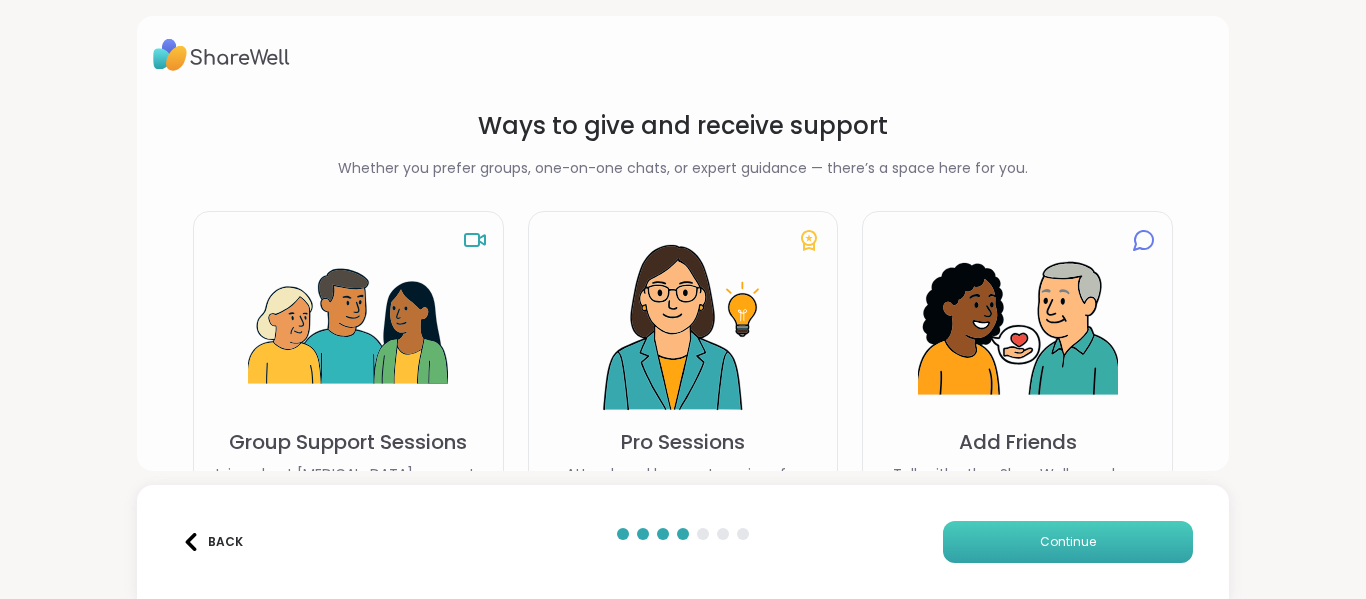 click on "Continue" at bounding box center [1068, 542] 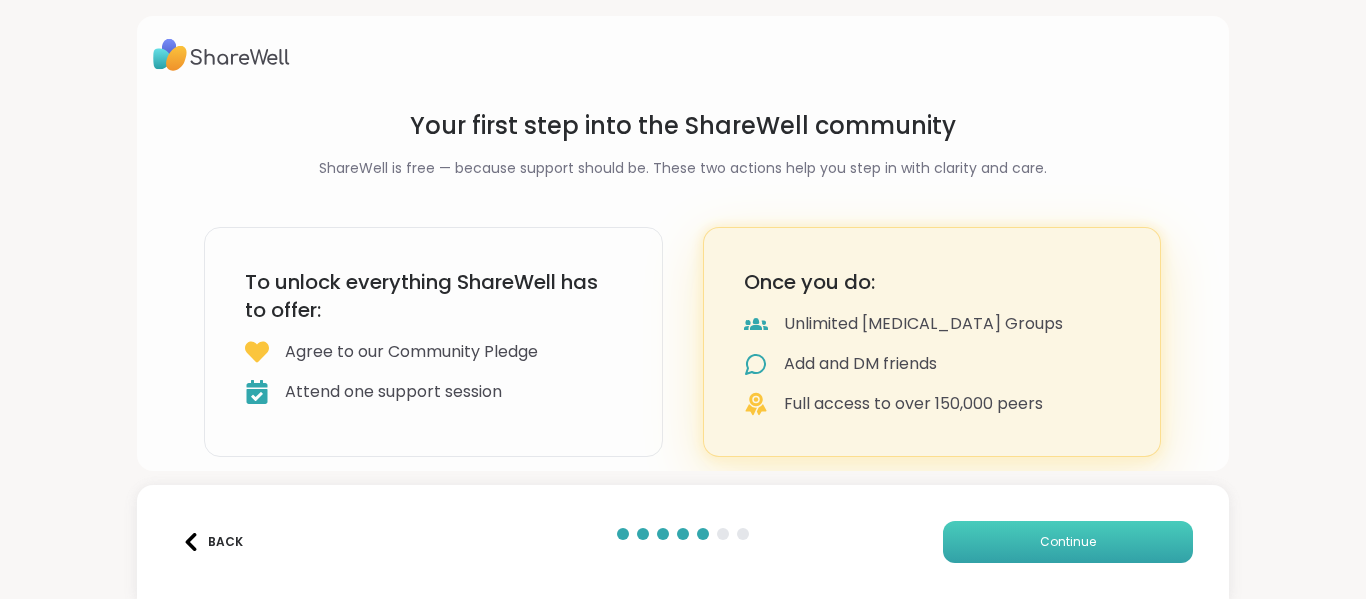 click on "Continue" at bounding box center (1068, 542) 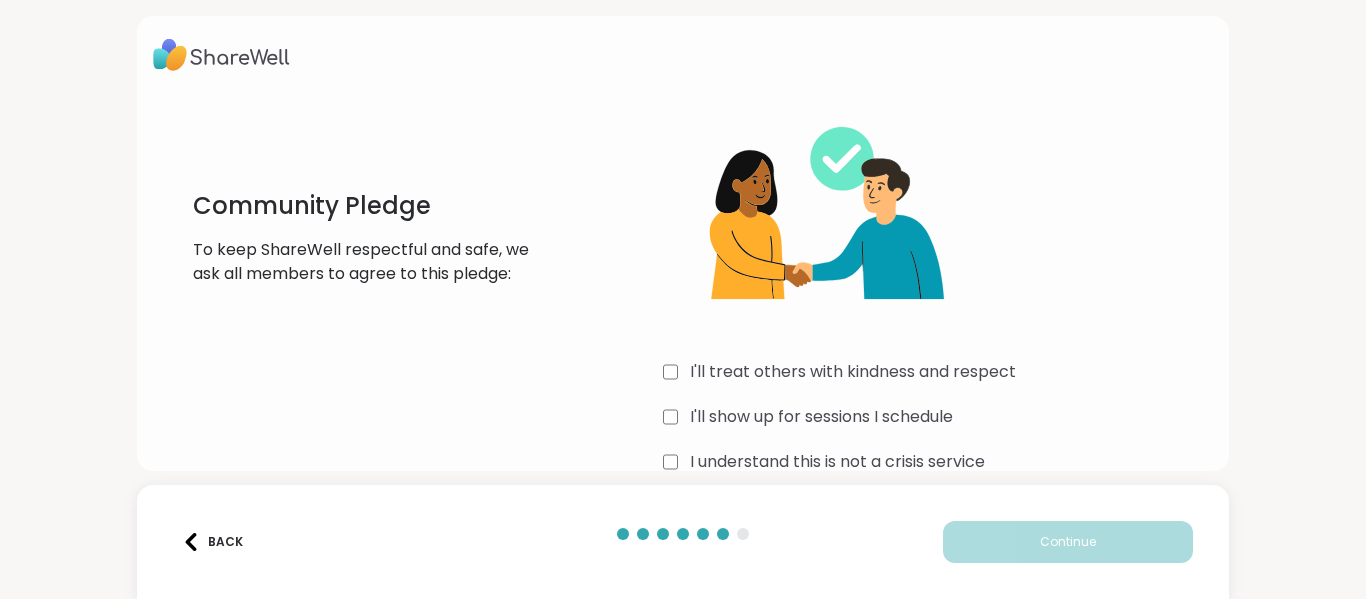 click on "I'll treat others with kindness and respect" at bounding box center [853, 372] 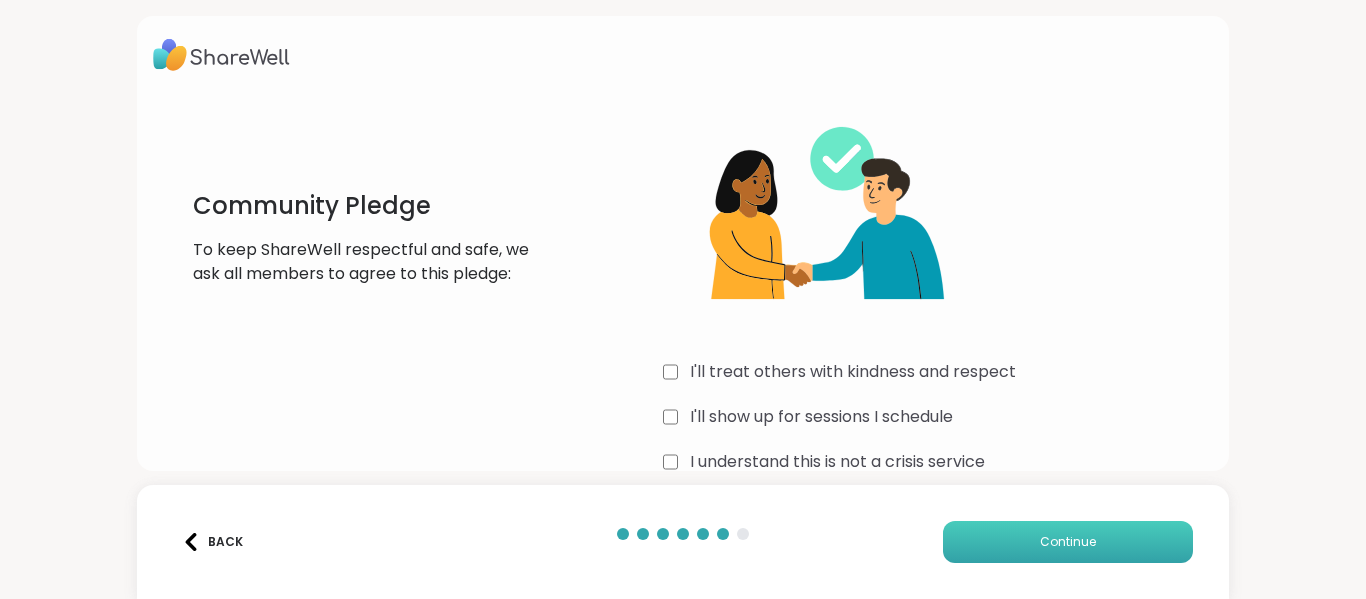 click on "Continue" at bounding box center (1068, 542) 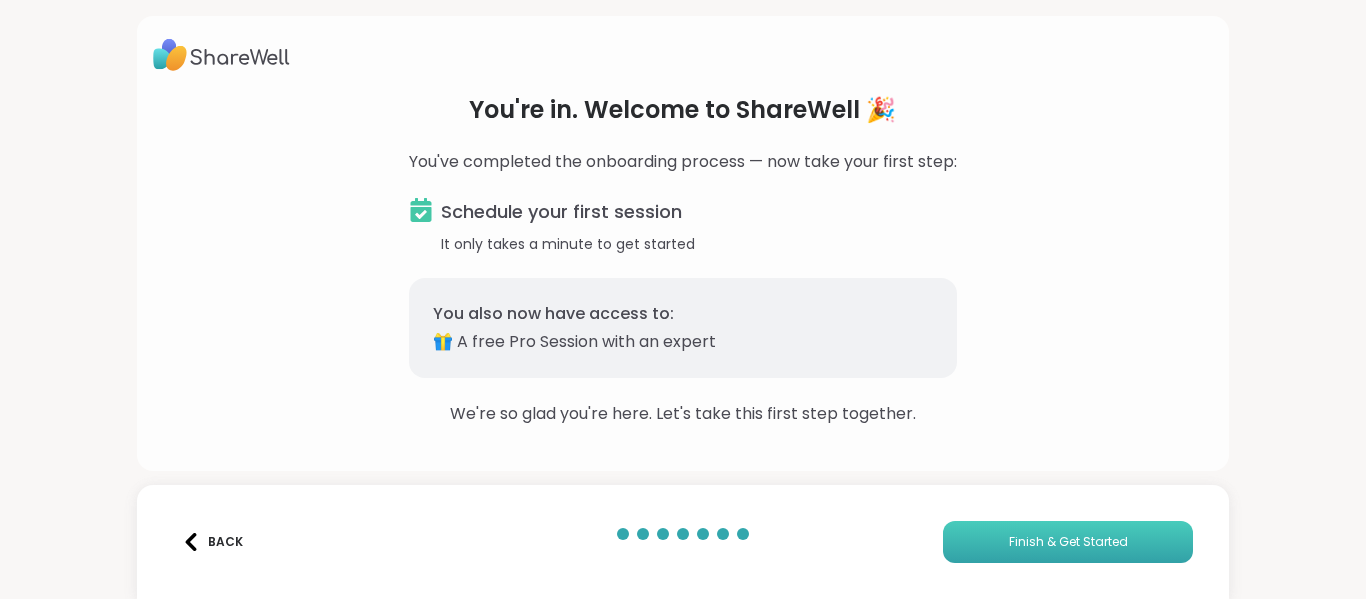 click on "Finish & Get Started" at bounding box center (1068, 542) 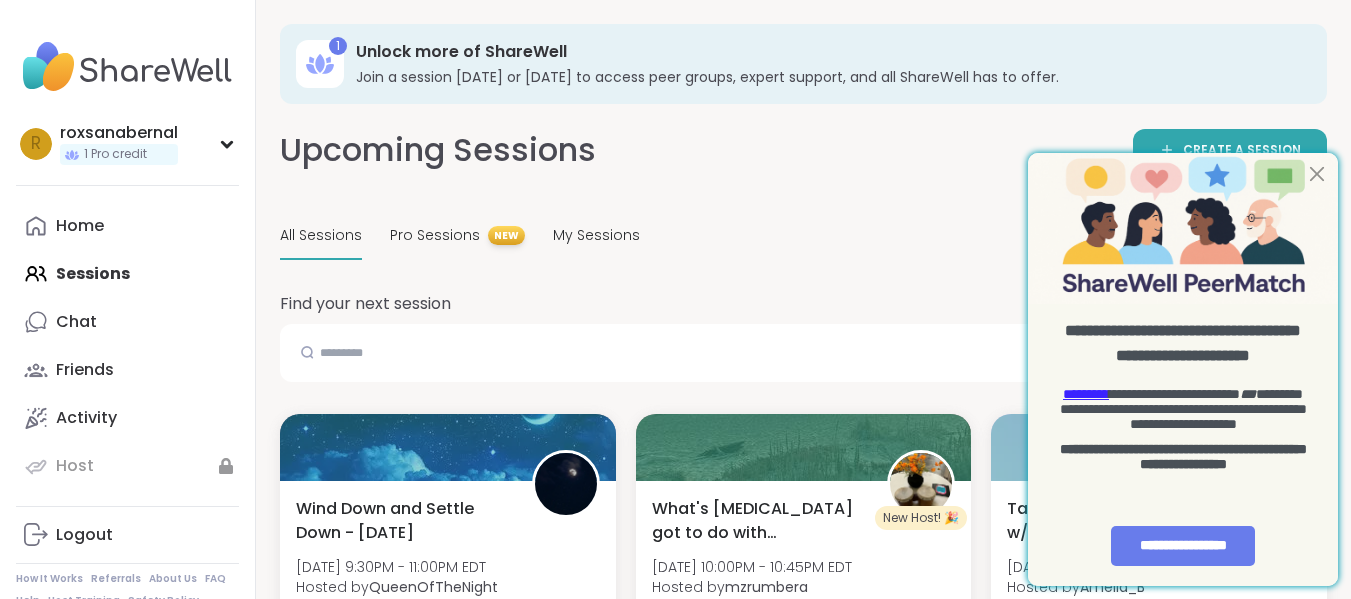 scroll, scrollTop: 0, scrollLeft: 0, axis: both 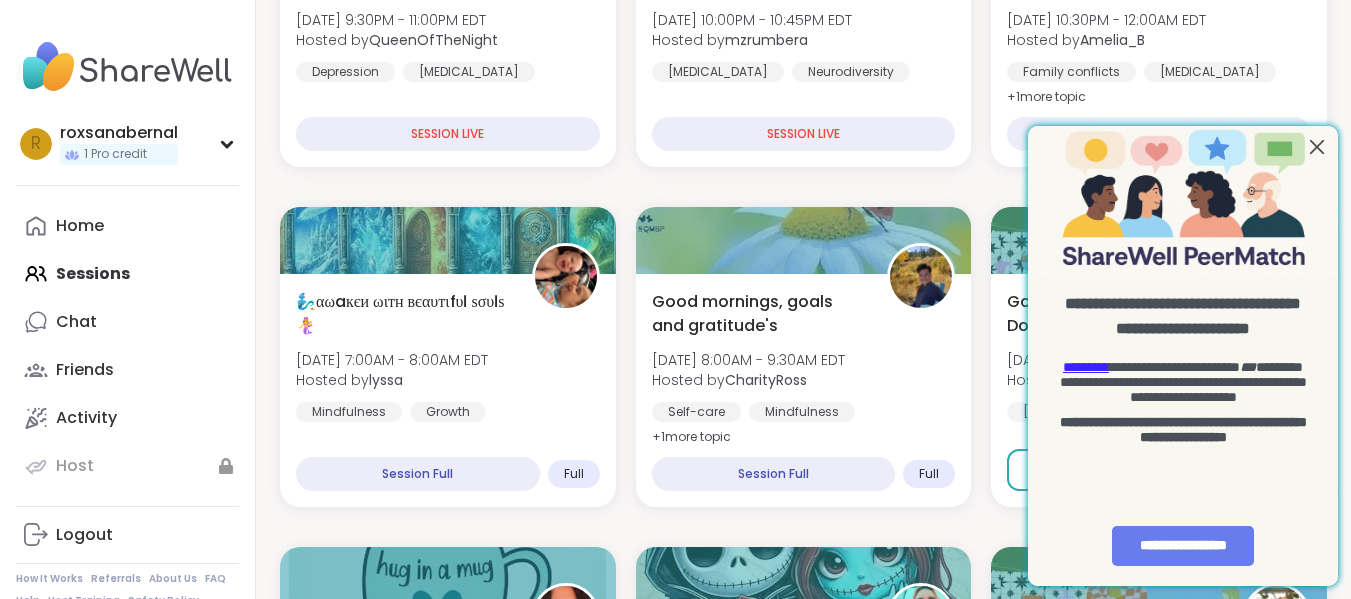 click at bounding box center [1317, 146] 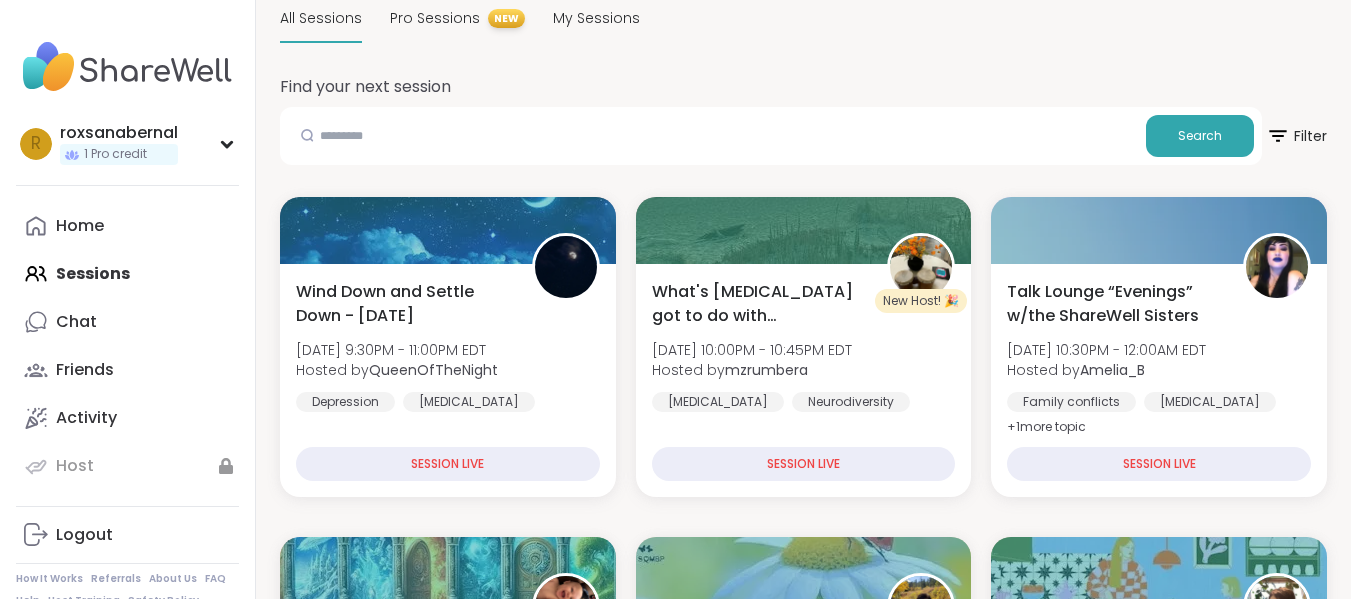 scroll, scrollTop: 225, scrollLeft: 0, axis: vertical 